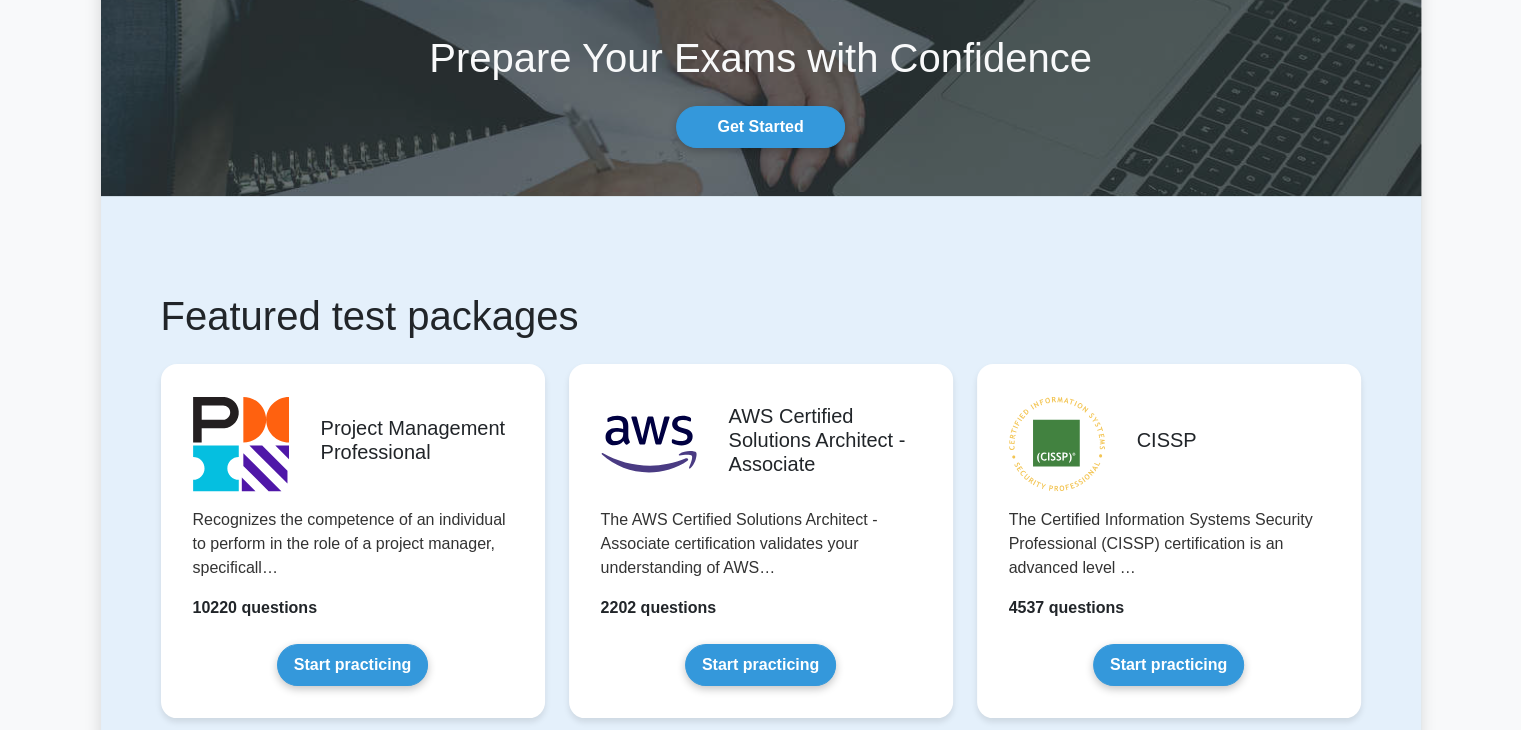 scroll, scrollTop: 0, scrollLeft: 0, axis: both 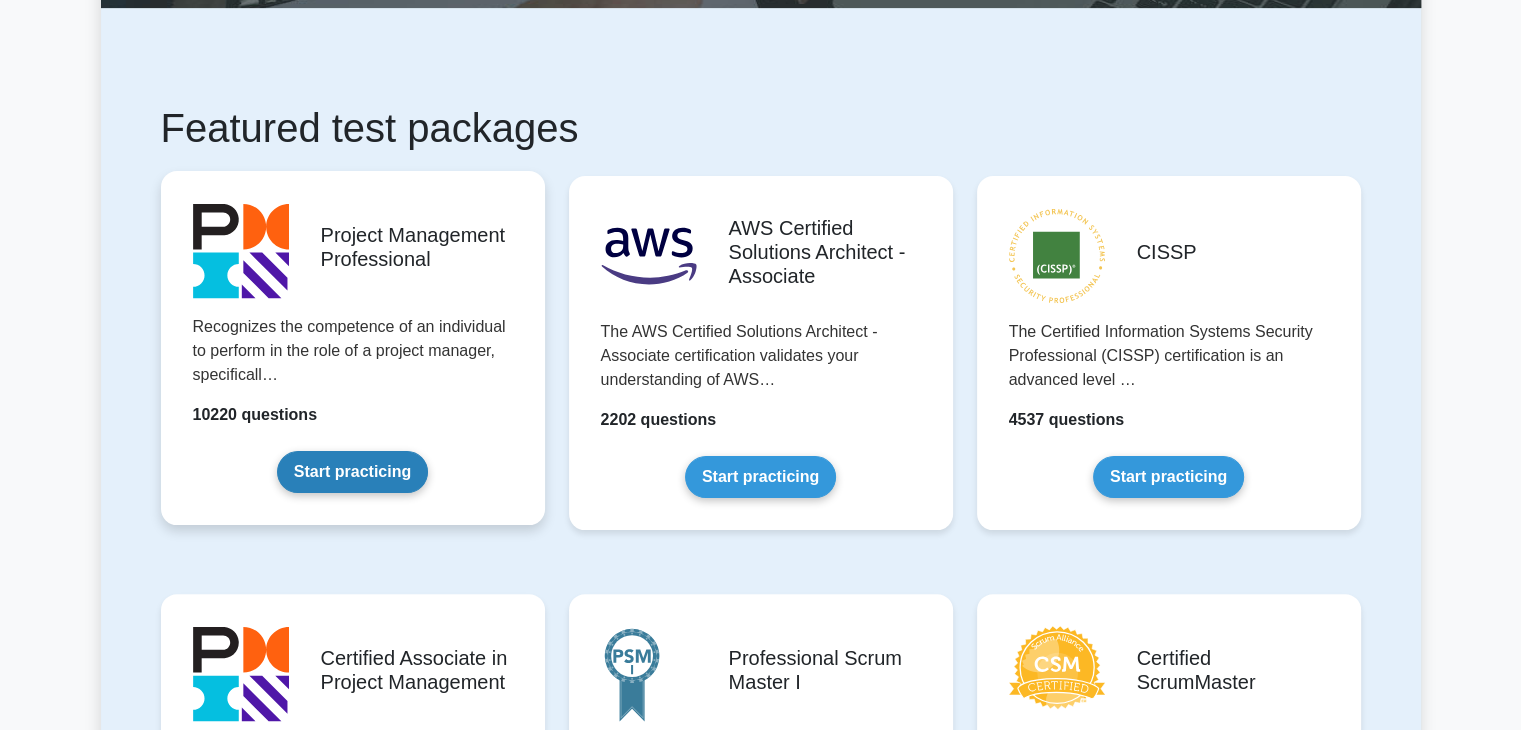 click on "Start practicing" at bounding box center [352, 472] 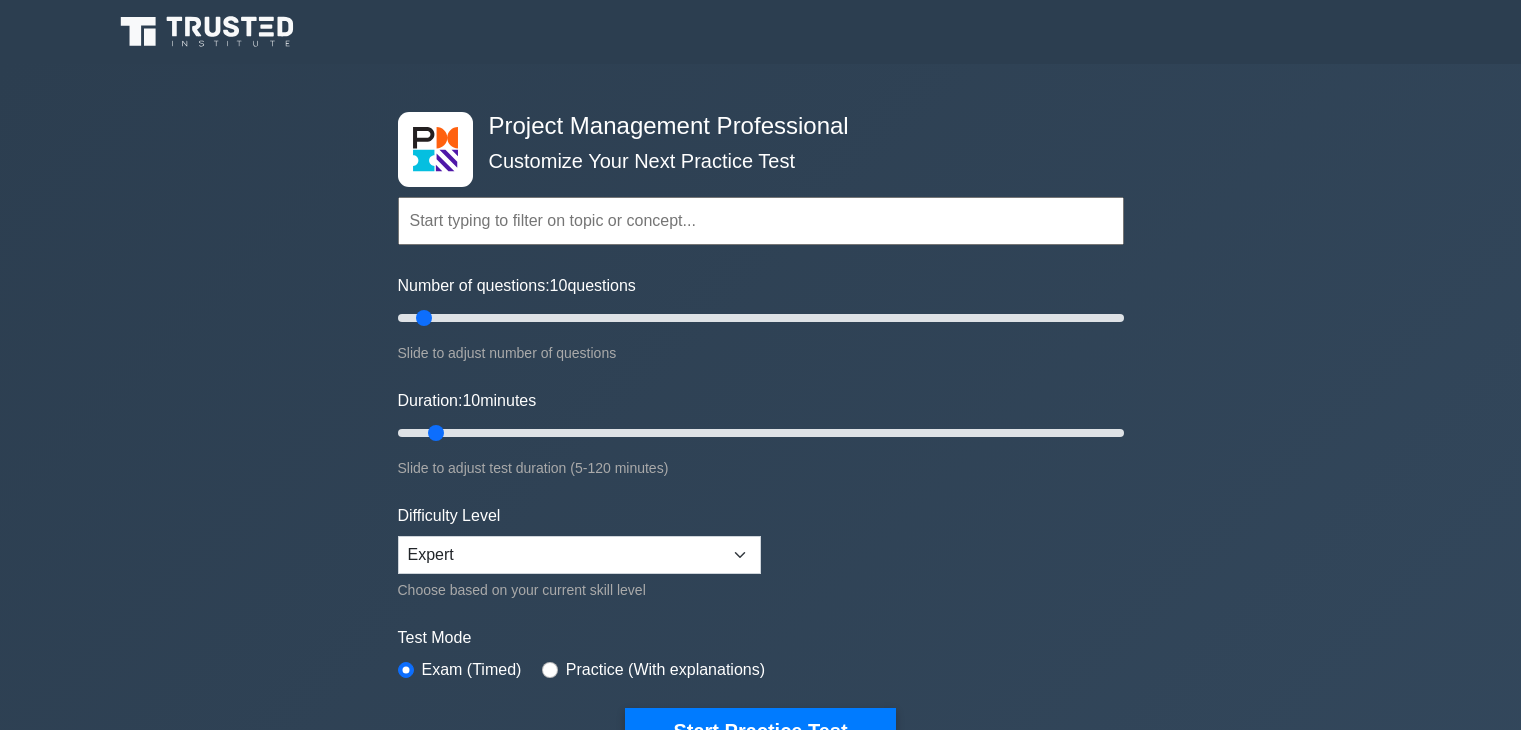 scroll, scrollTop: 0, scrollLeft: 0, axis: both 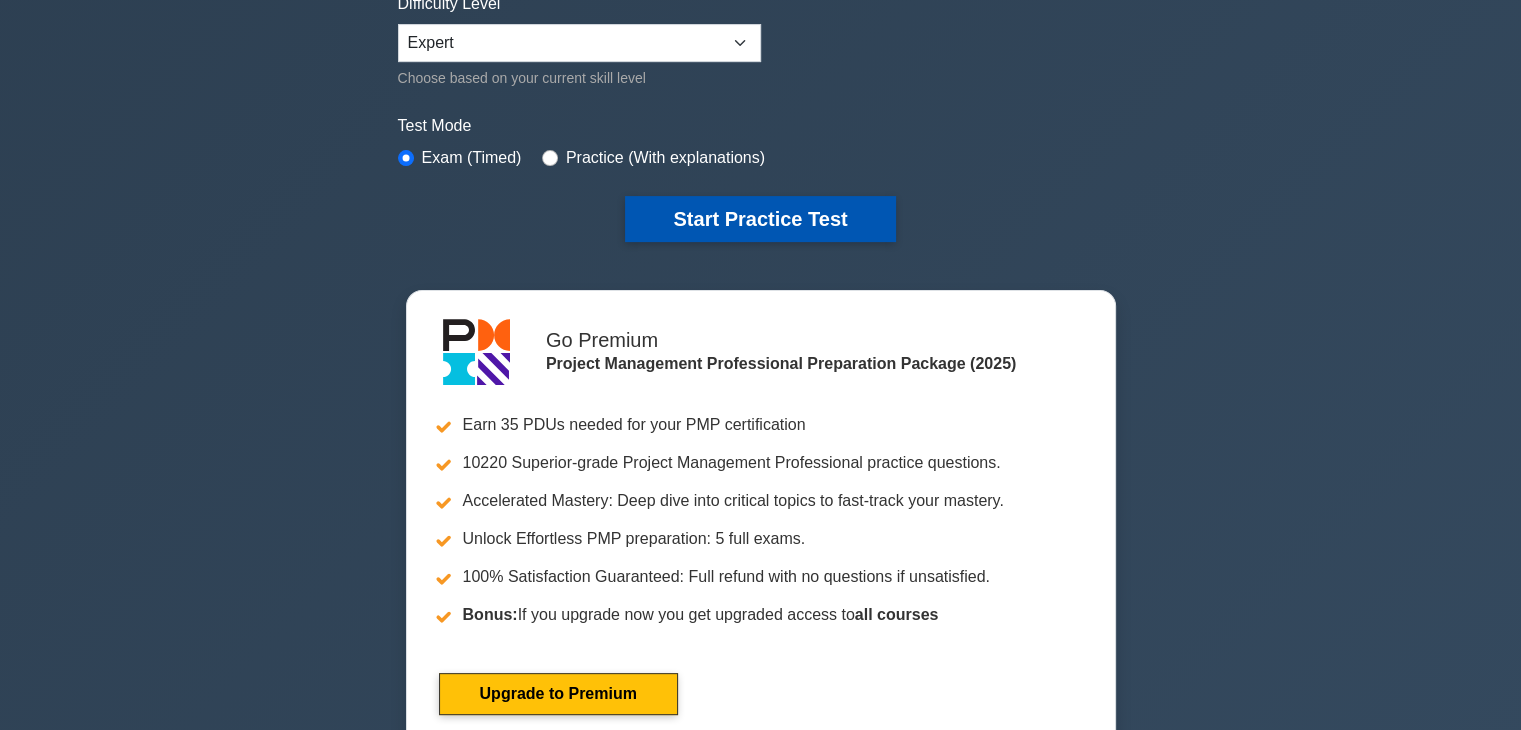 click on "Start Practice Test" at bounding box center [760, 219] 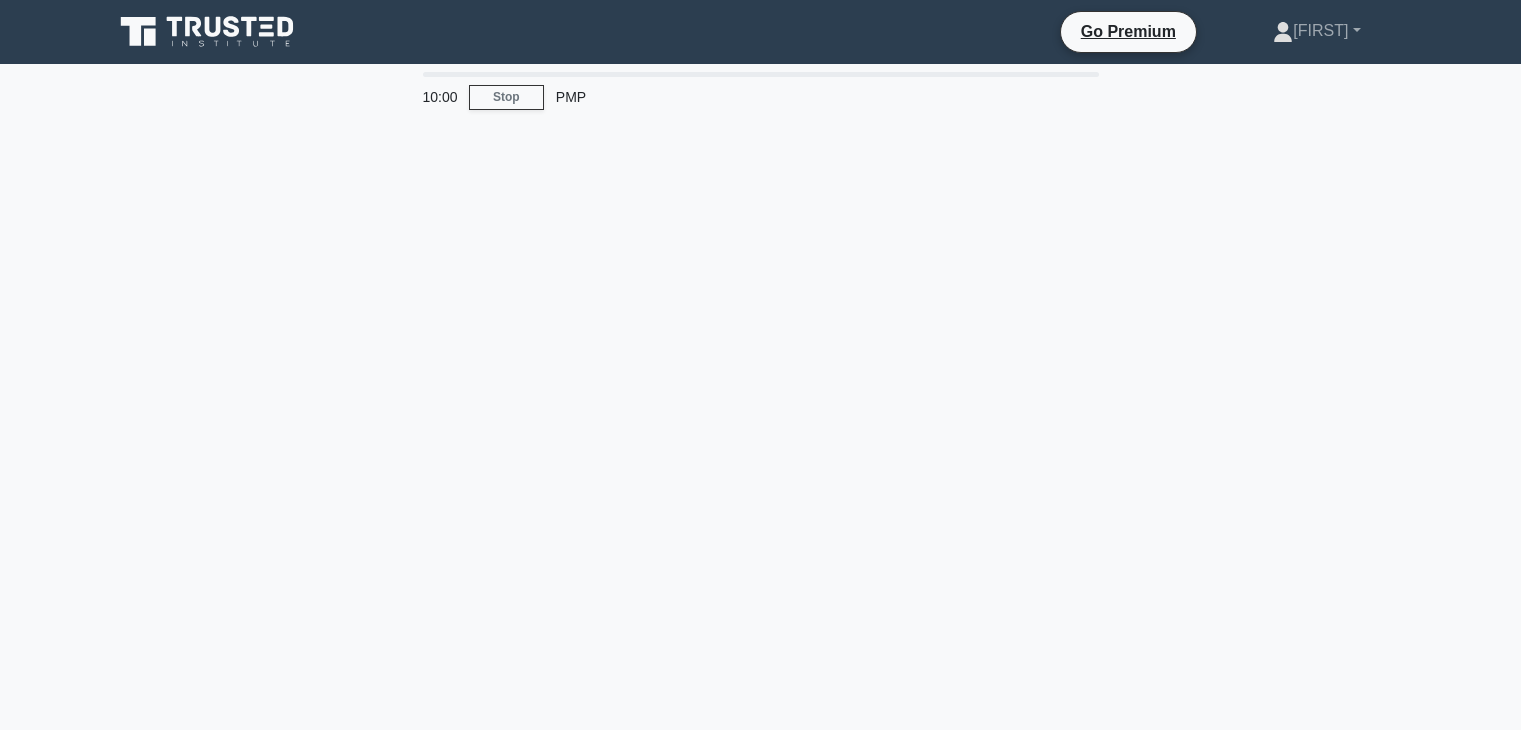 scroll, scrollTop: 0, scrollLeft: 0, axis: both 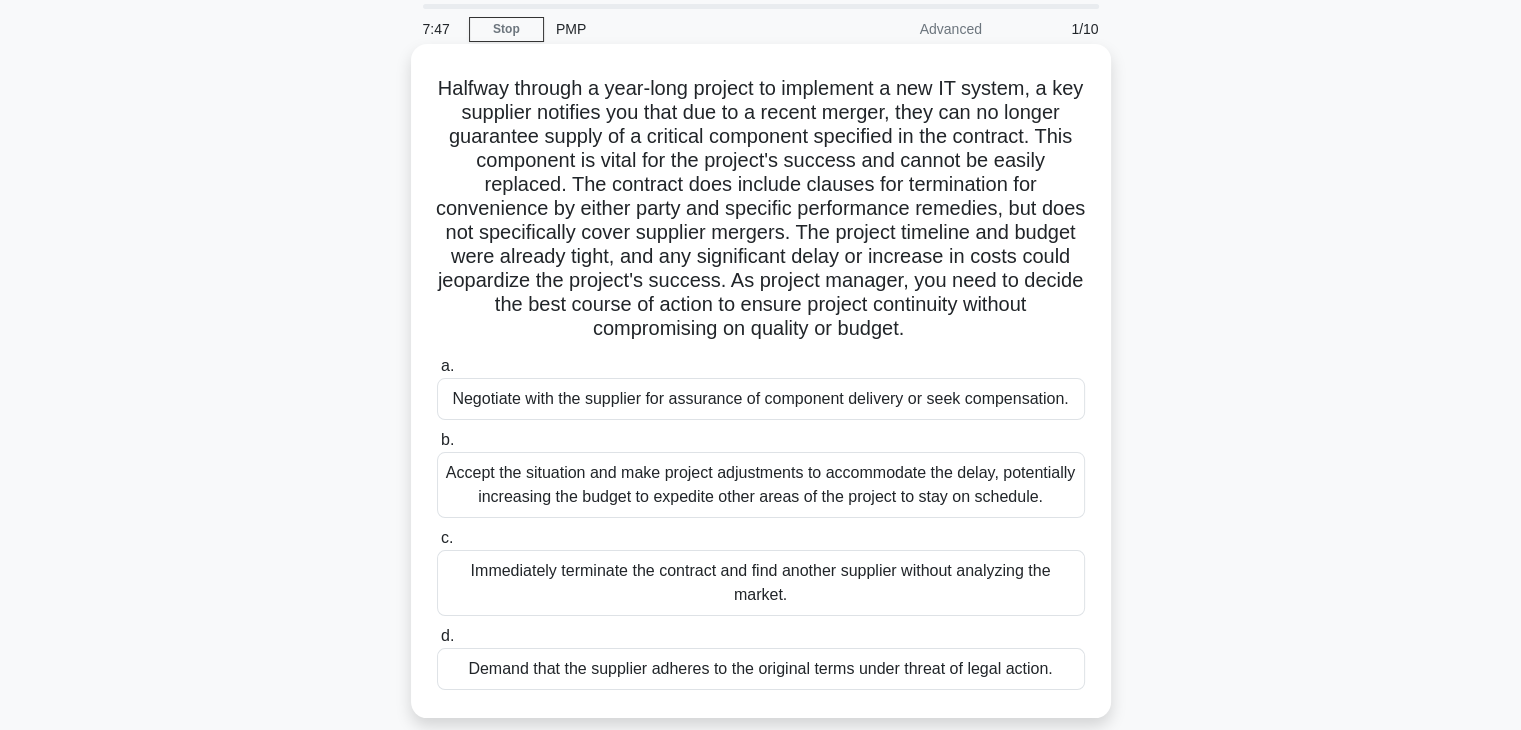 click on "Negotiate with the supplier for assurance of component delivery or seek compensation." at bounding box center (761, 399) 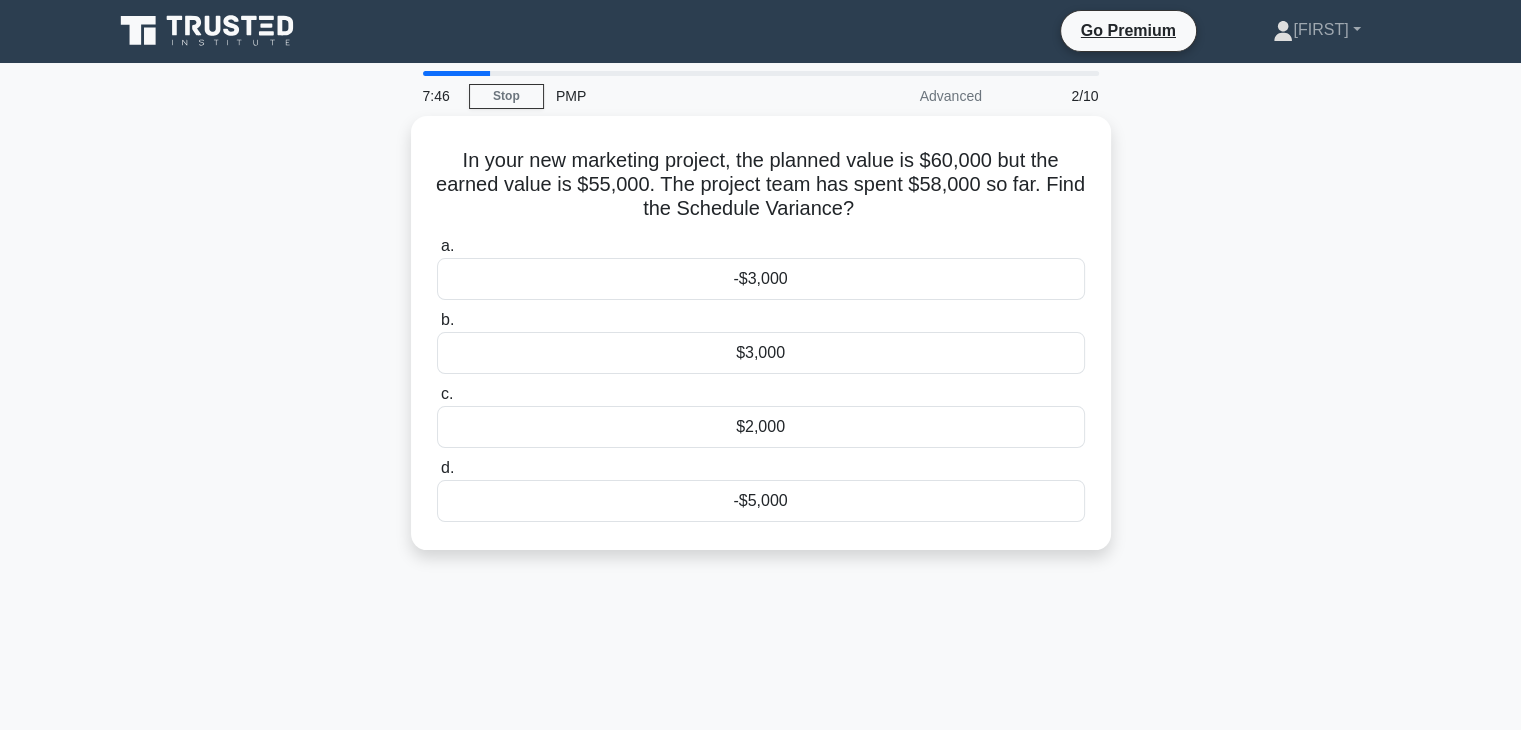 scroll, scrollTop: 0, scrollLeft: 0, axis: both 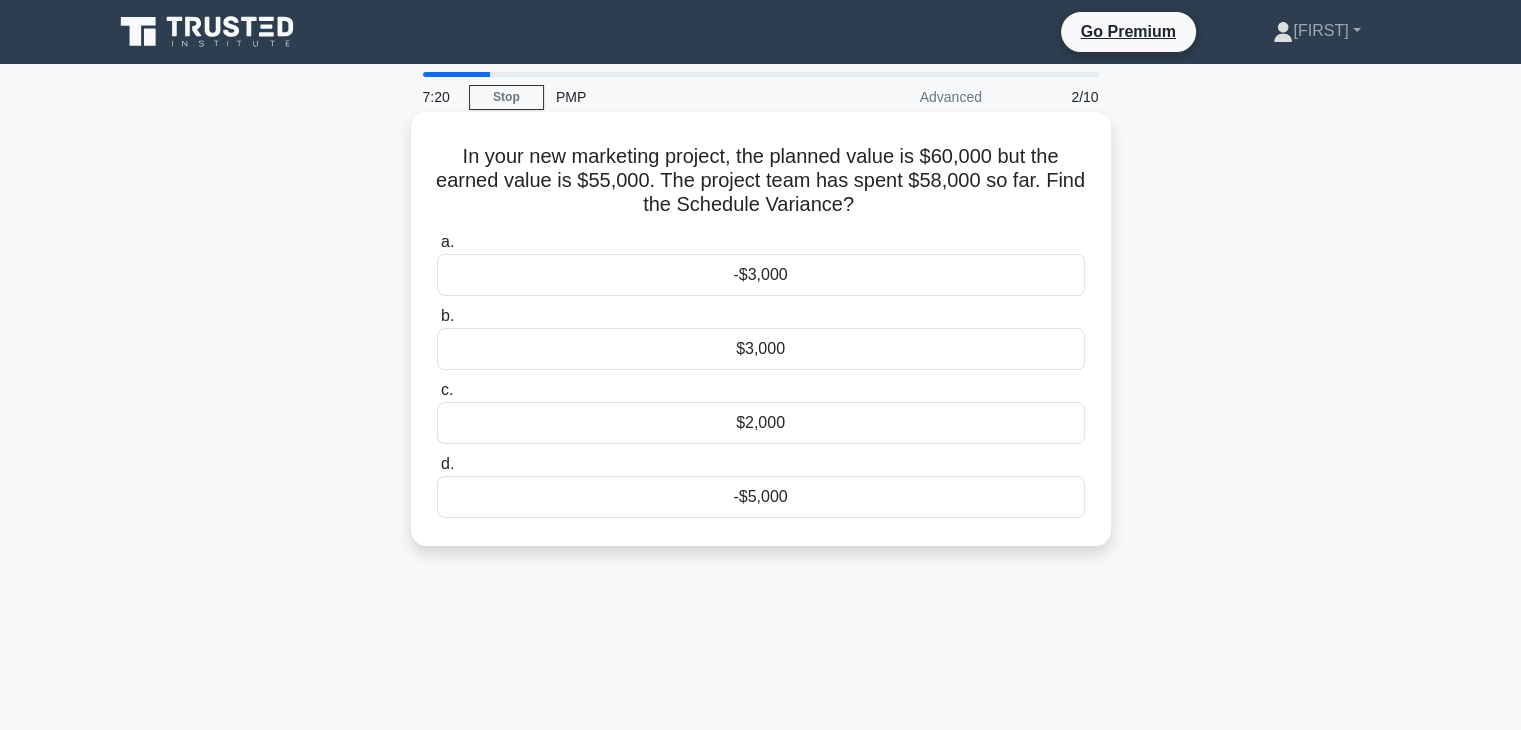 click on "$2,000" at bounding box center (761, 423) 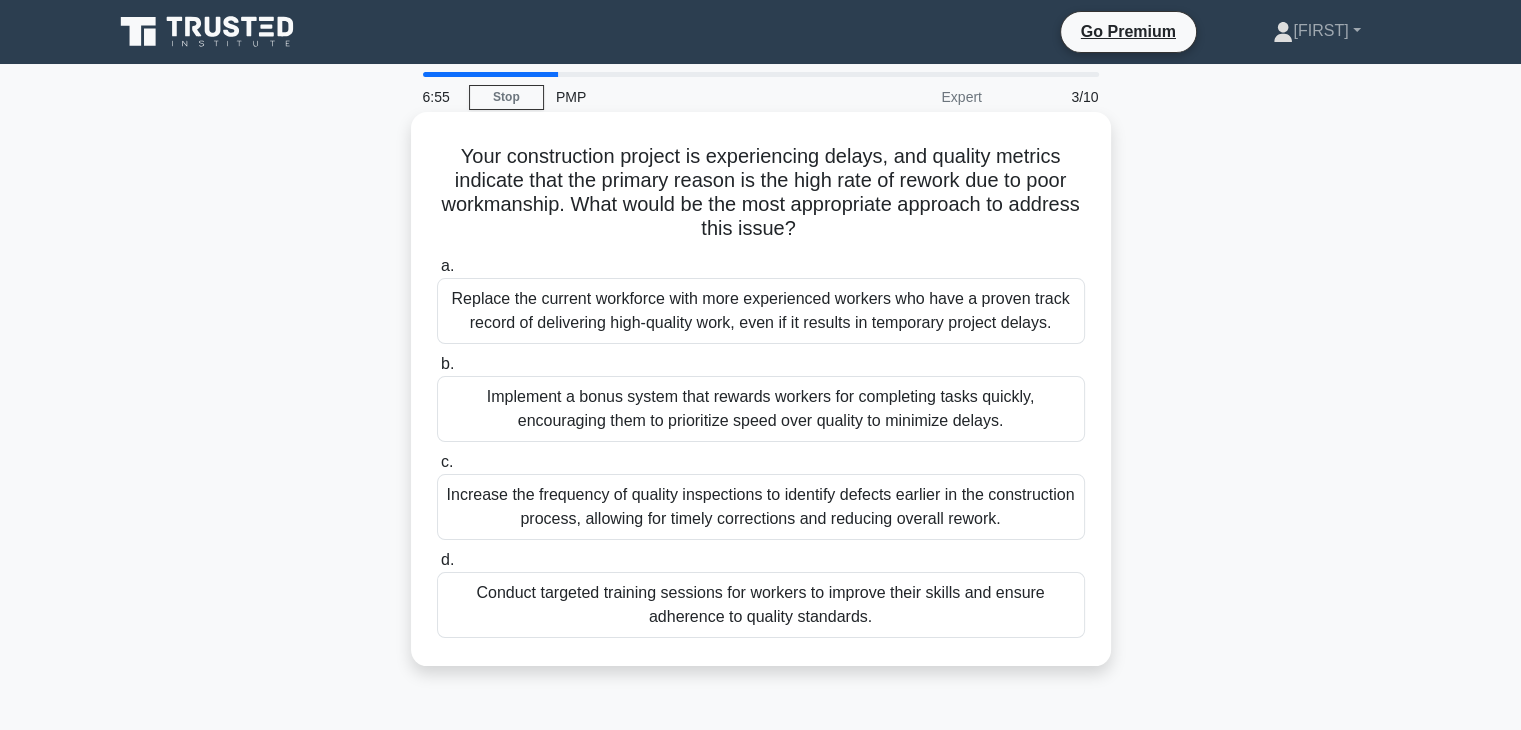 click on "Conduct targeted training sessions for workers to improve their skills and ensure adherence to quality standards." at bounding box center [761, 605] 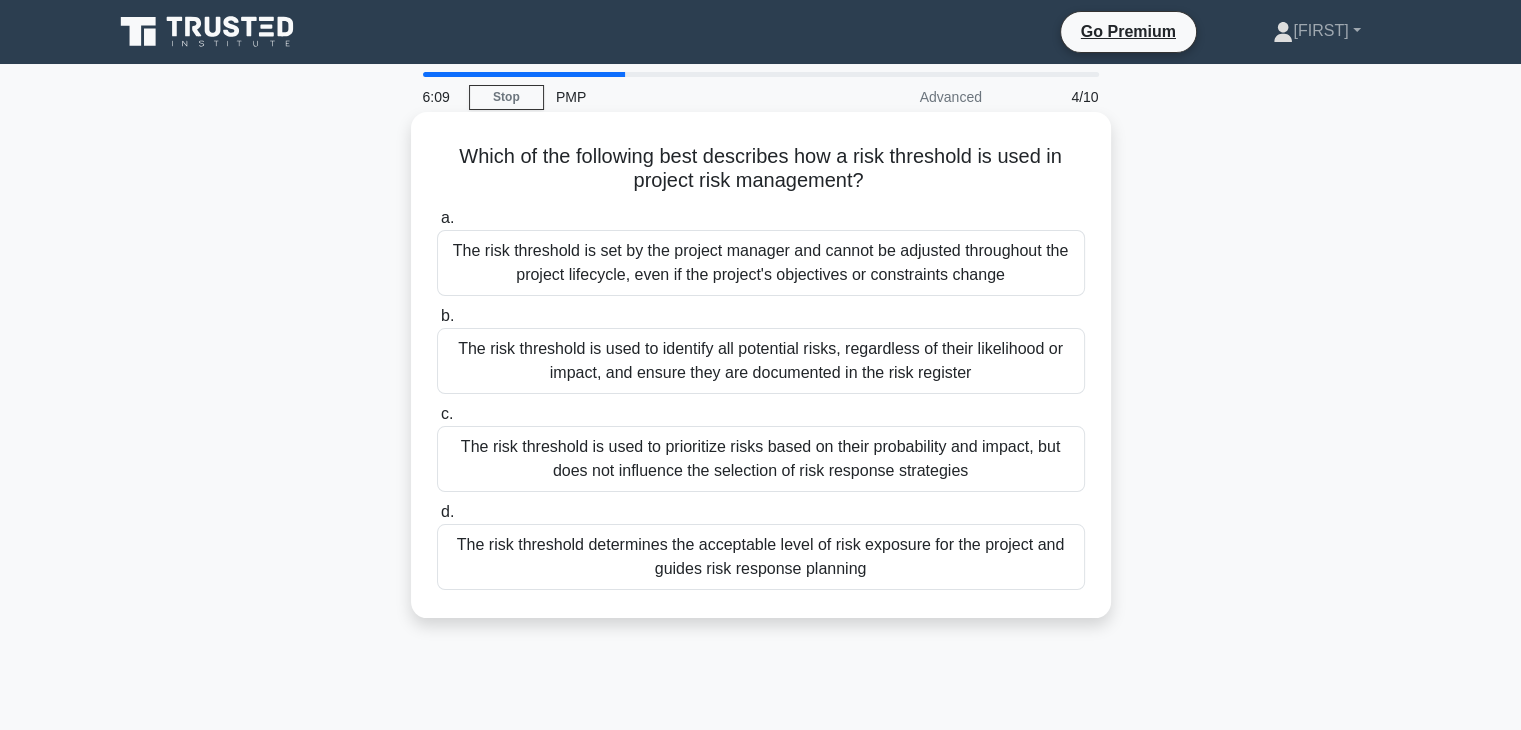 click on "The risk threshold is used to identify all potential risks, regardless of their likelihood or impact, and ensure they are documented in the risk register" at bounding box center [761, 361] 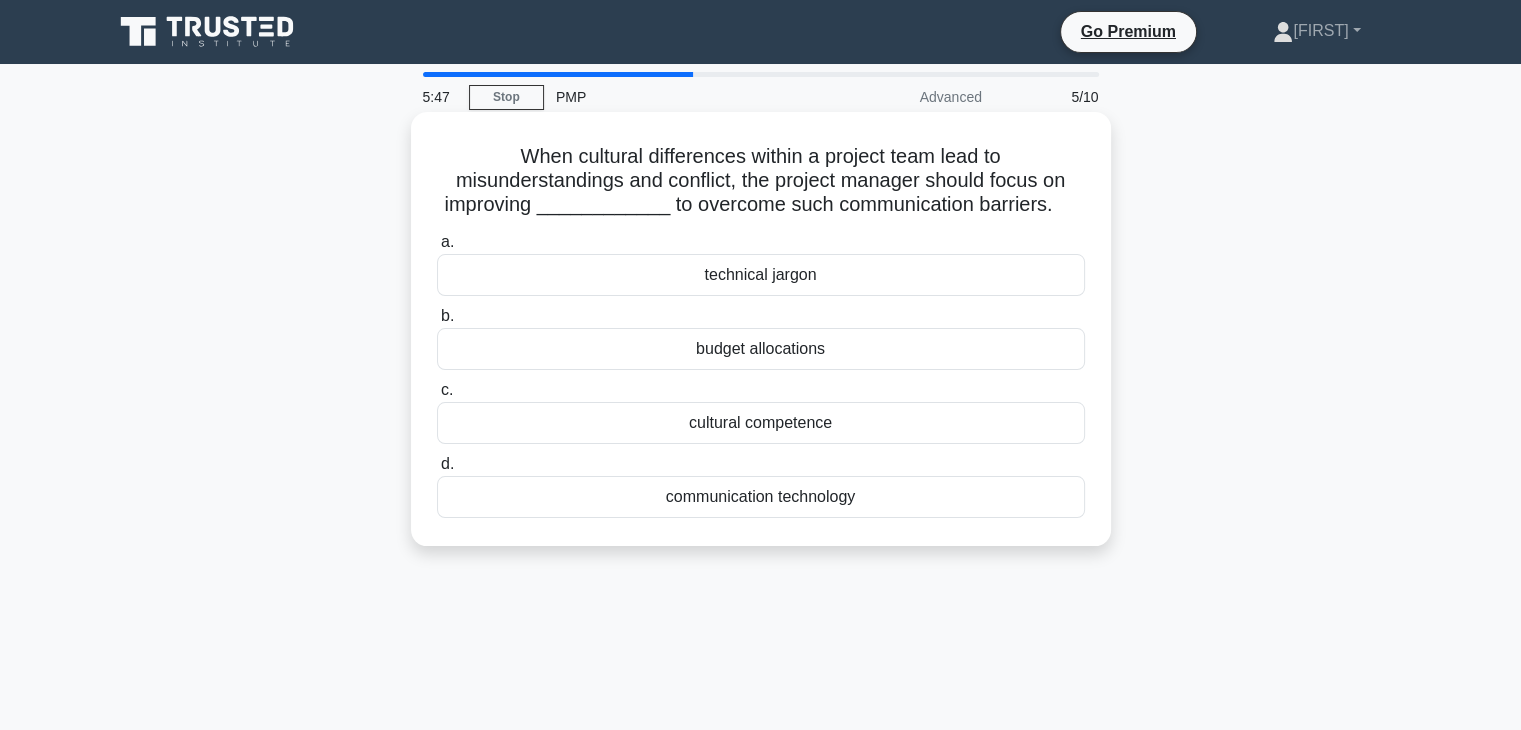 click on "communication technology" at bounding box center (761, 497) 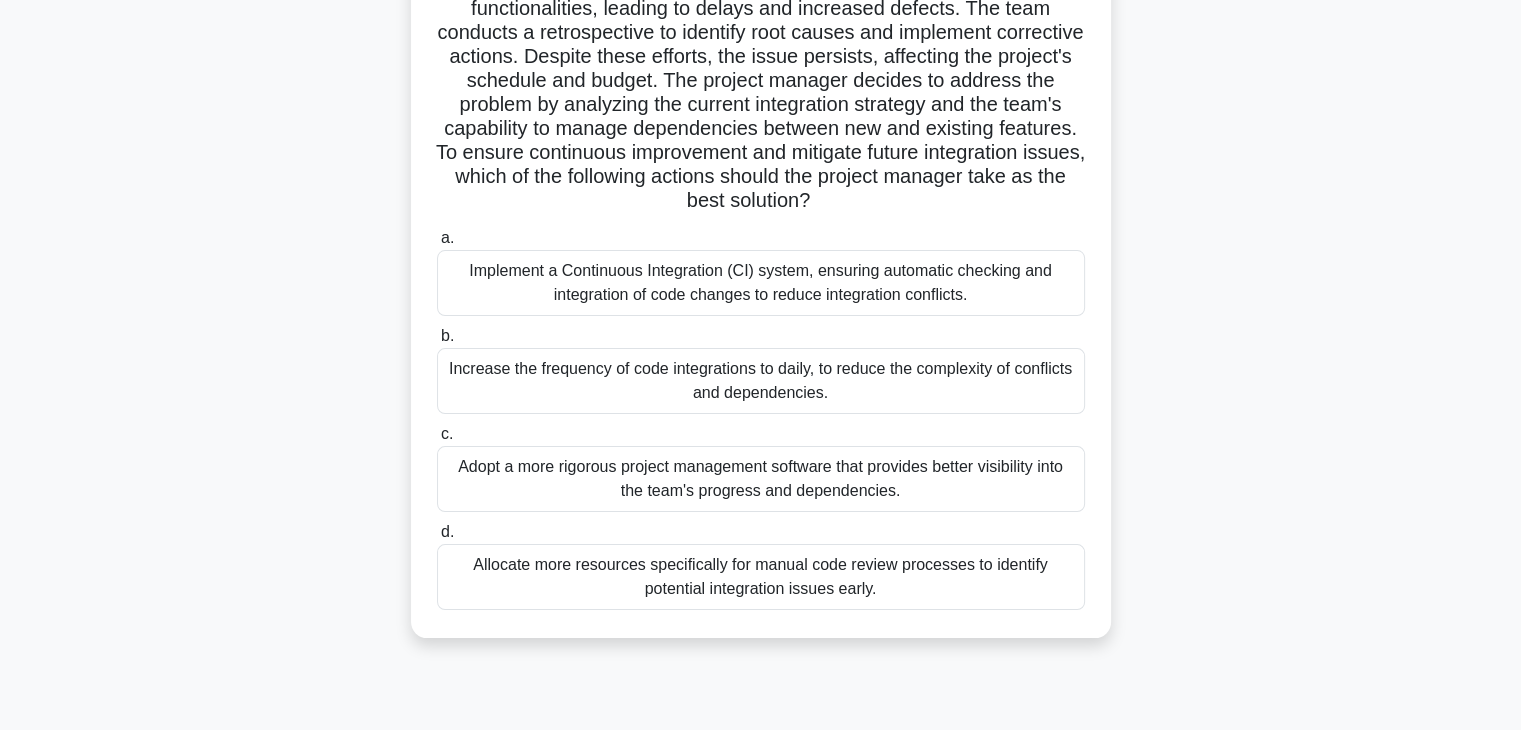 scroll, scrollTop: 263, scrollLeft: 0, axis: vertical 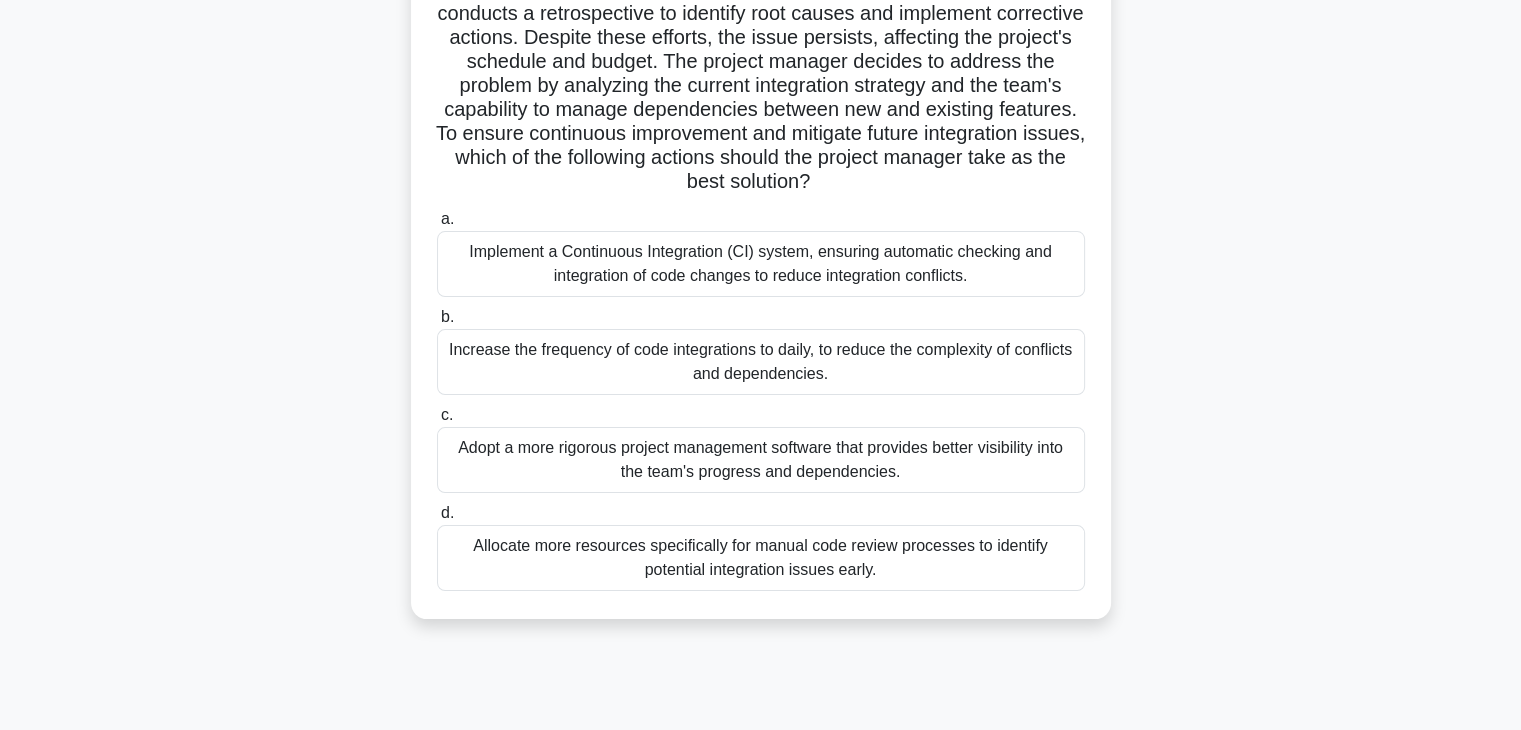 click on "Implement a Continuous Integration (CI) system, ensuring automatic checking and integration of code changes to reduce integration conflicts." at bounding box center [761, 264] 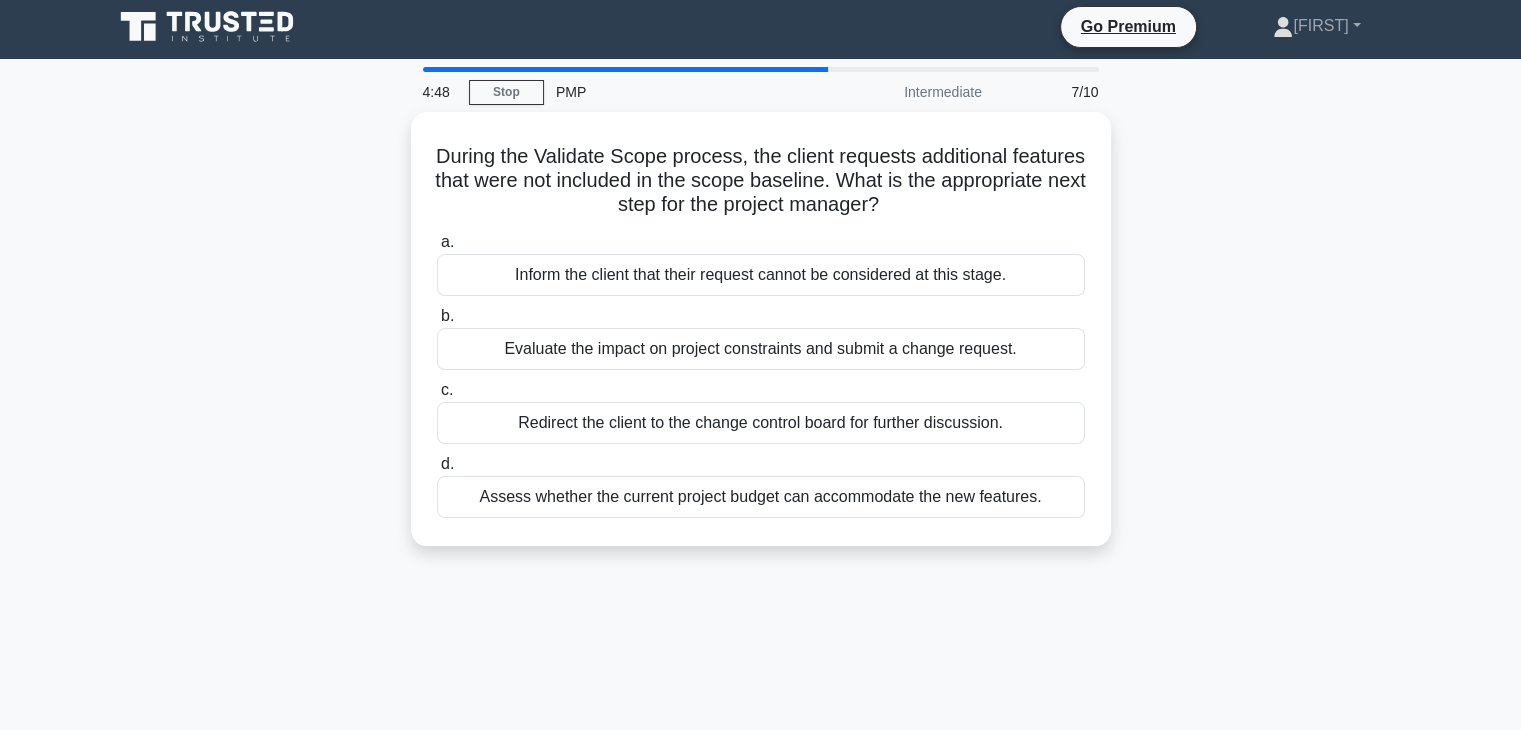 scroll, scrollTop: 0, scrollLeft: 0, axis: both 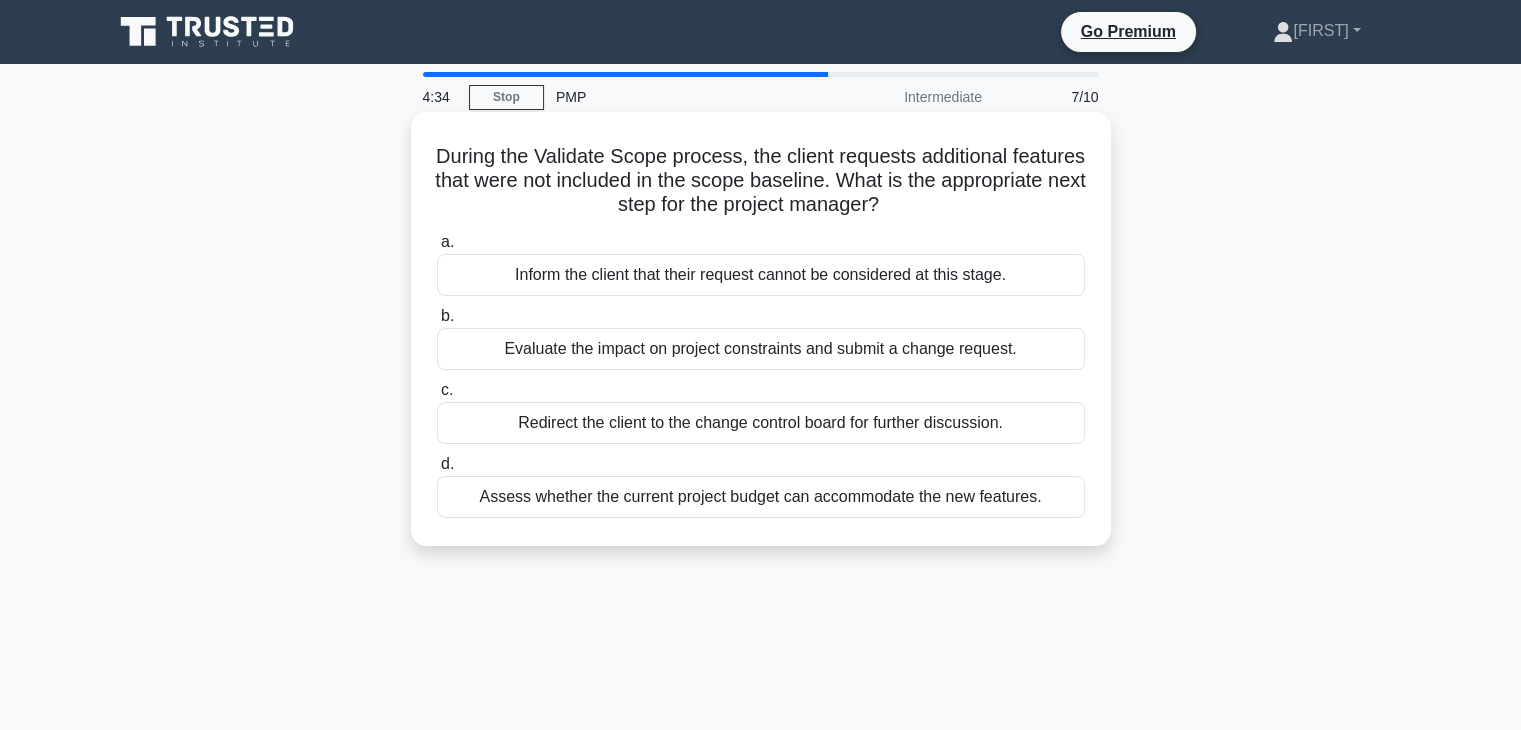 click on "Evaluate the impact on project constraints and submit a change request." at bounding box center [761, 349] 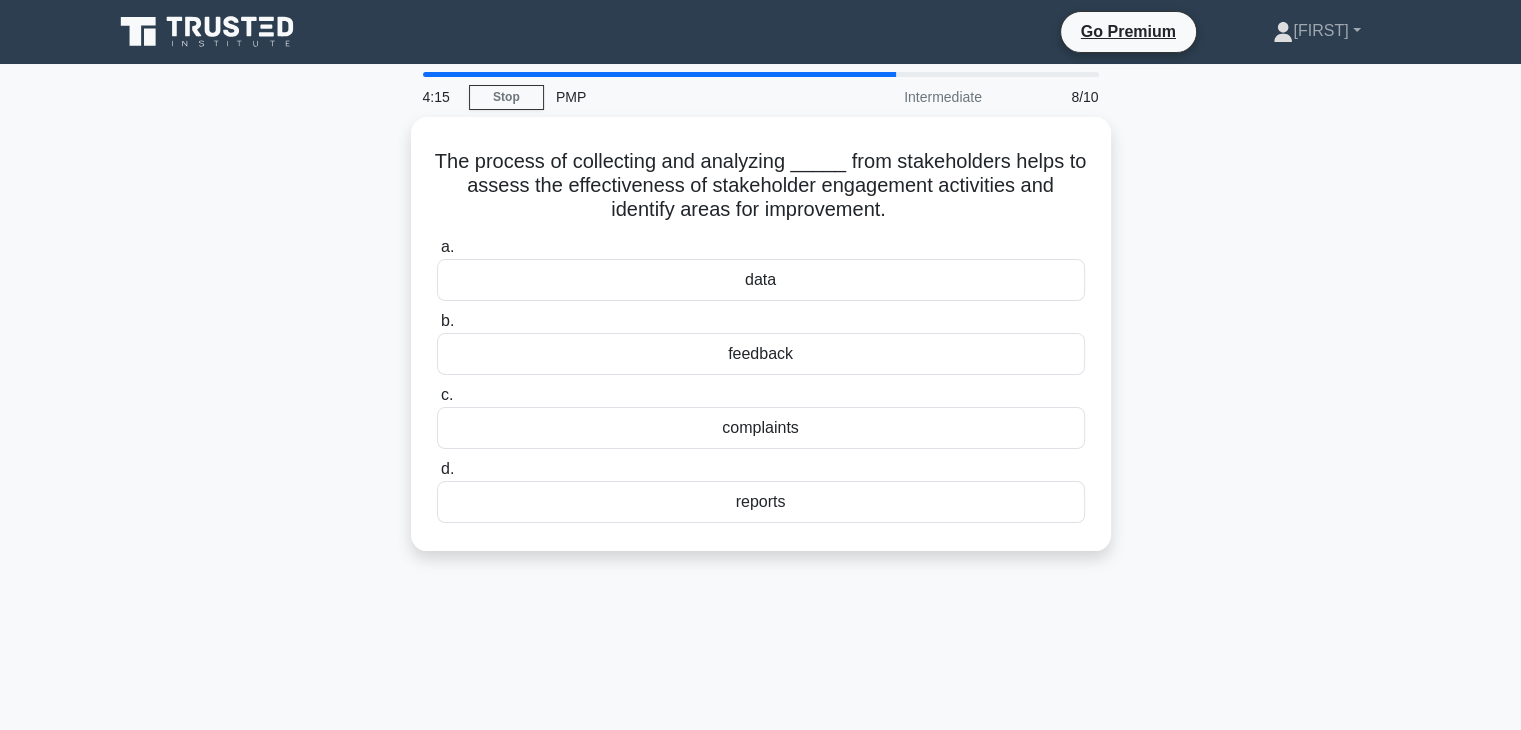 click on "feedback" at bounding box center (761, 354) 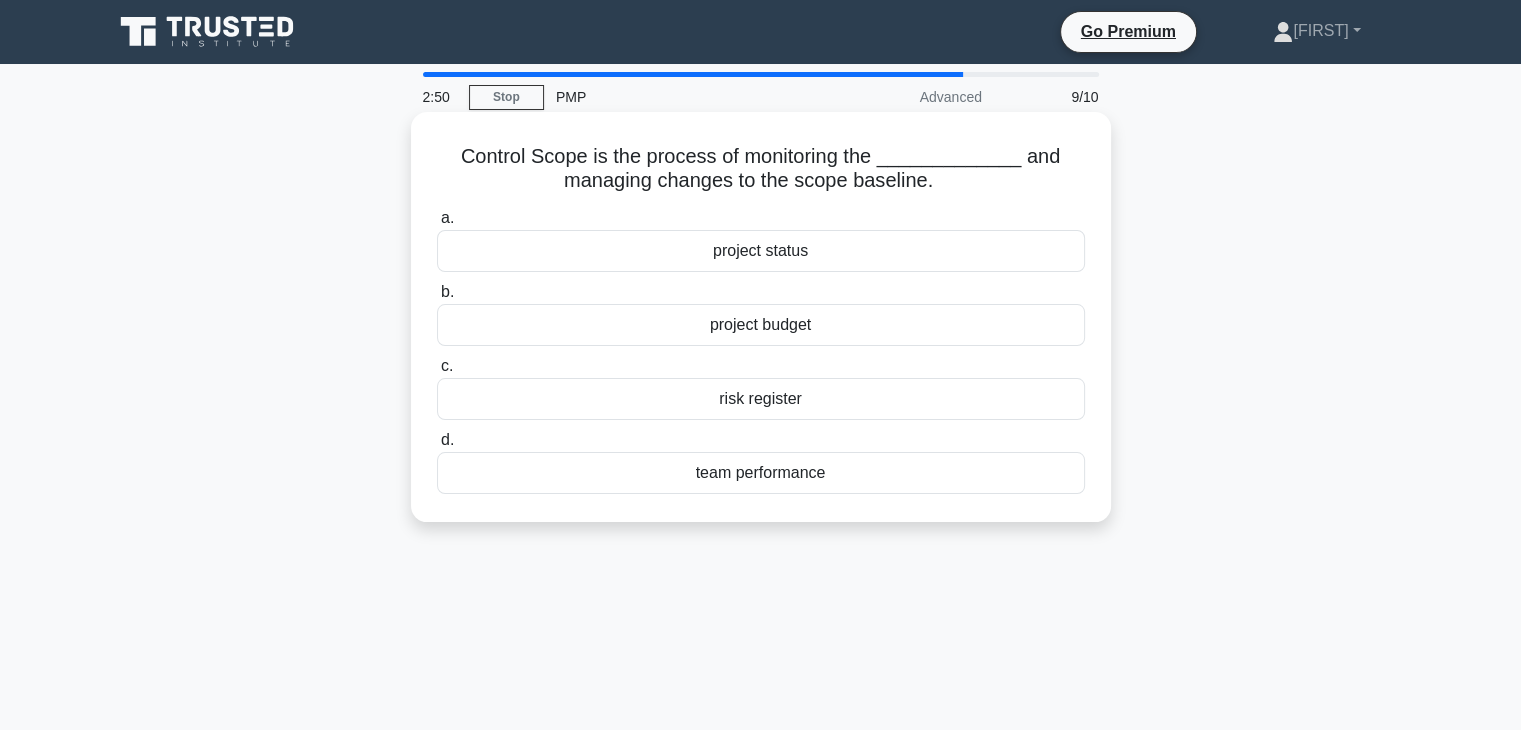 click on "project budget" at bounding box center (761, 325) 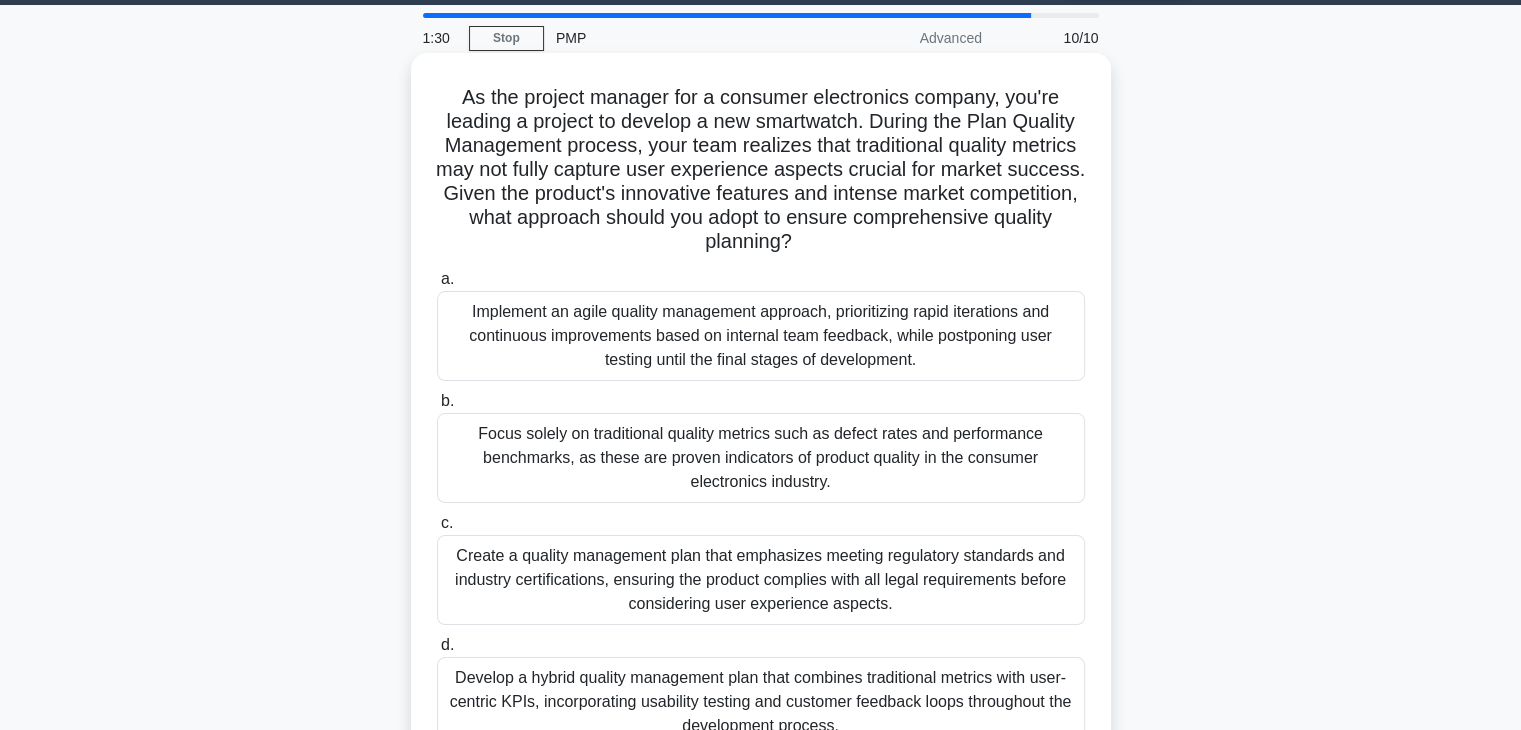 scroll, scrollTop: 58, scrollLeft: 0, axis: vertical 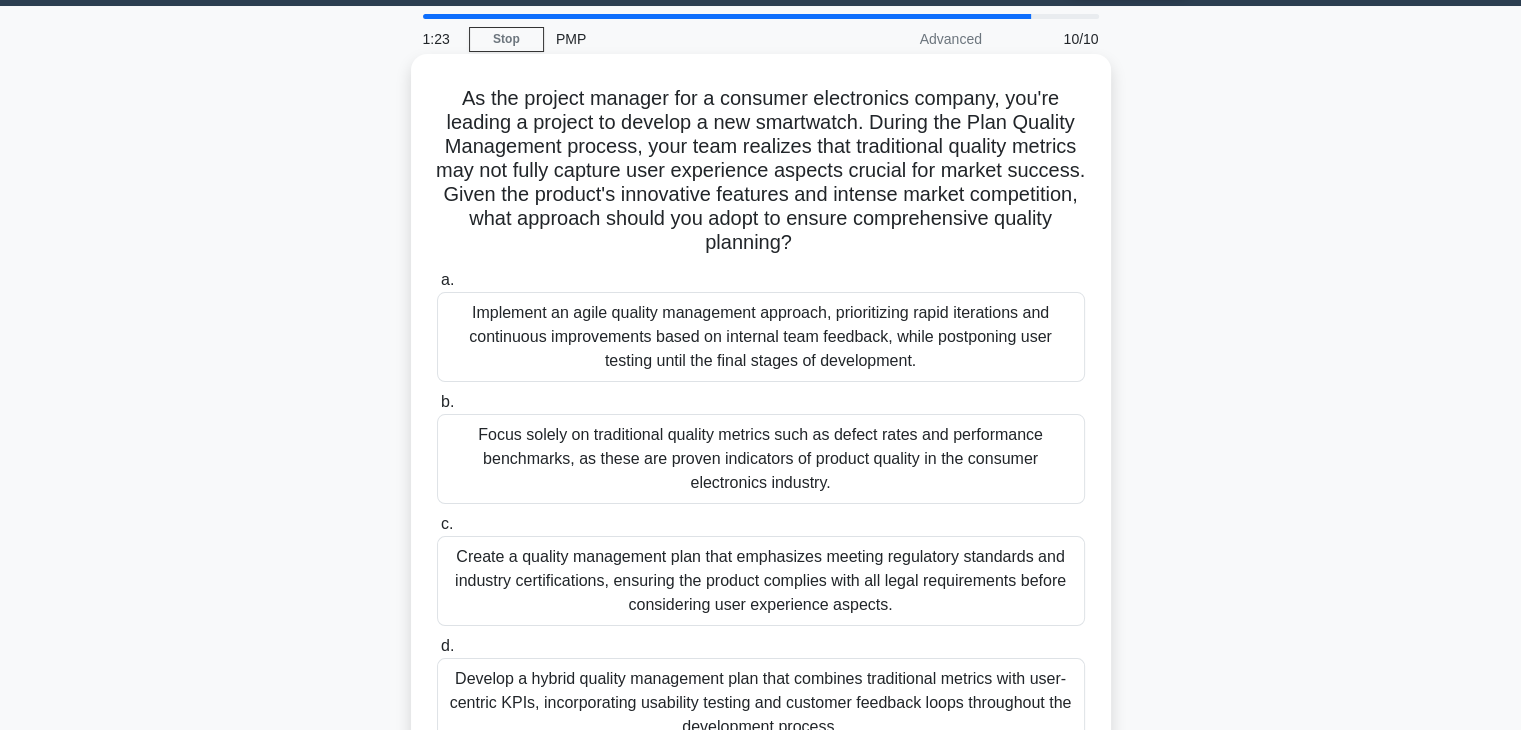 click on "Implement an agile quality management approach, prioritizing rapid iterations and continuous improvements based on internal team feedback, while postponing user testing until the final stages of development." at bounding box center [761, 337] 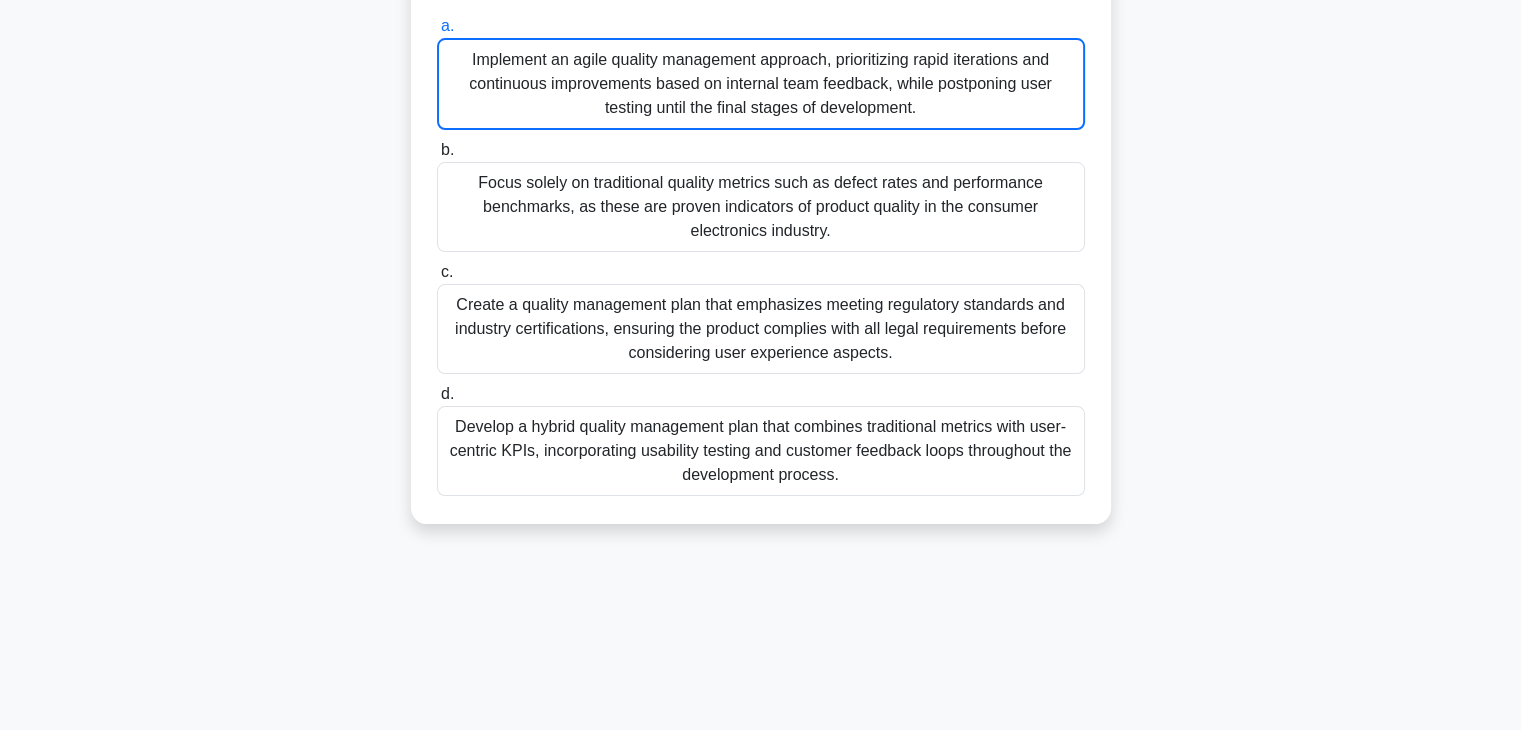 scroll, scrollTop: 351, scrollLeft: 0, axis: vertical 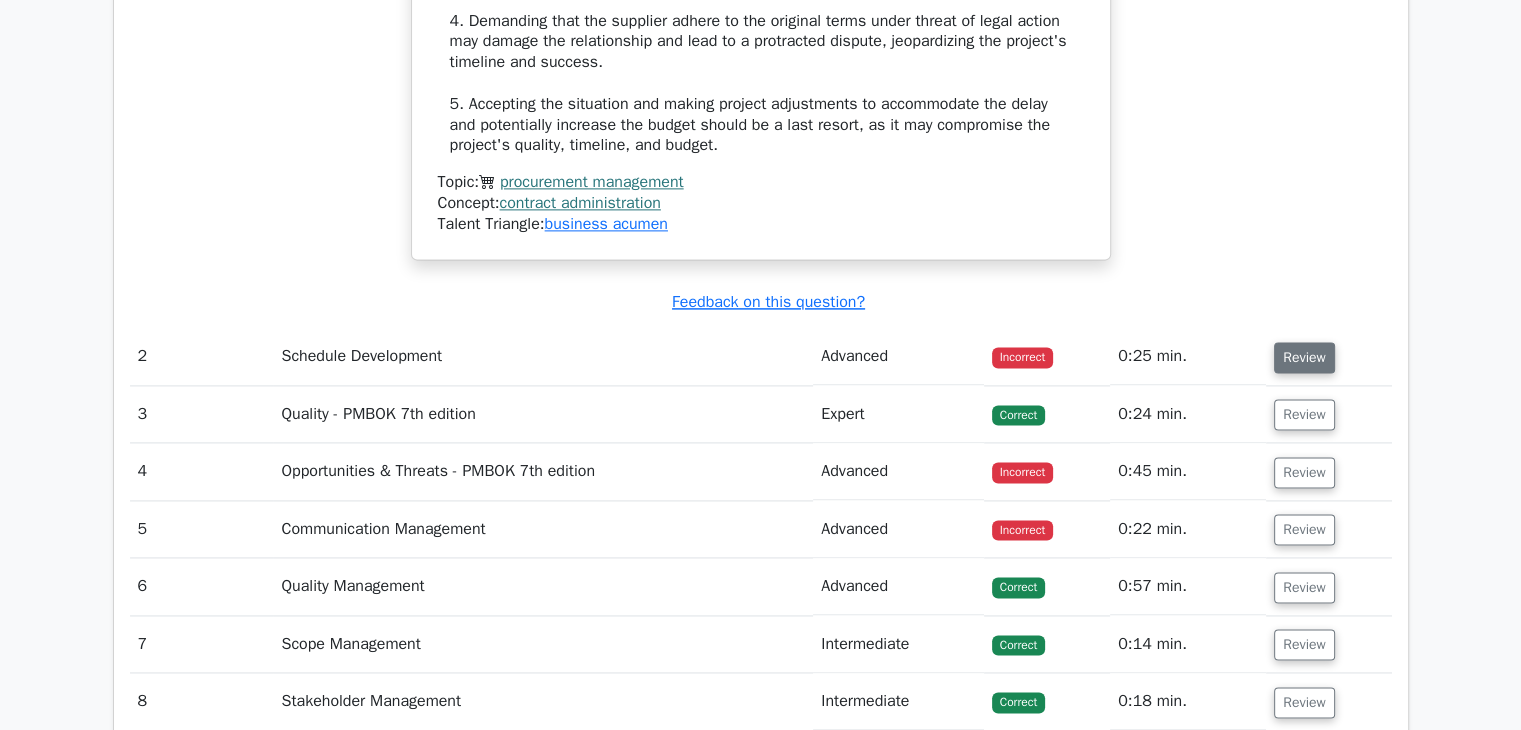 click on "Review" at bounding box center (1304, 357) 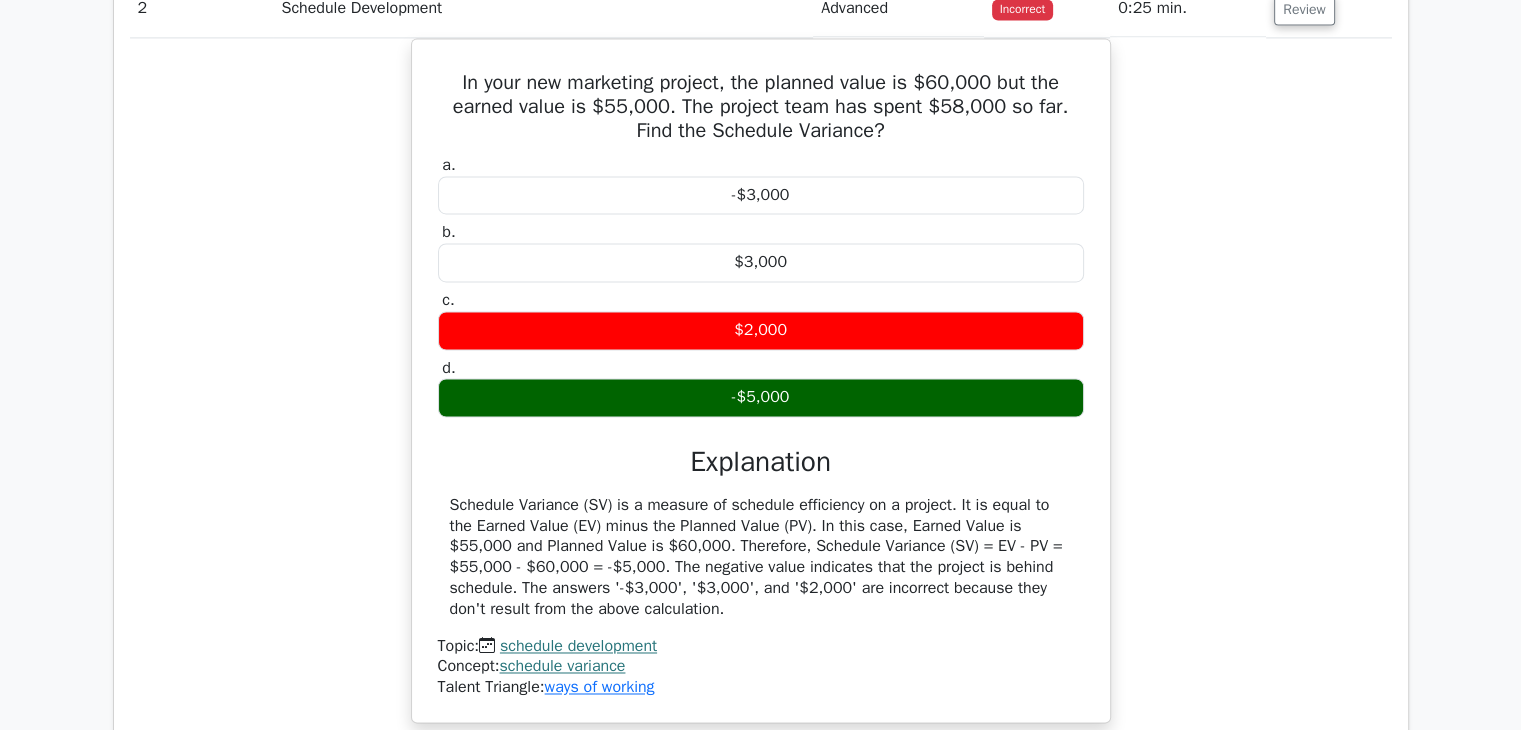 scroll, scrollTop: 3068, scrollLeft: 0, axis: vertical 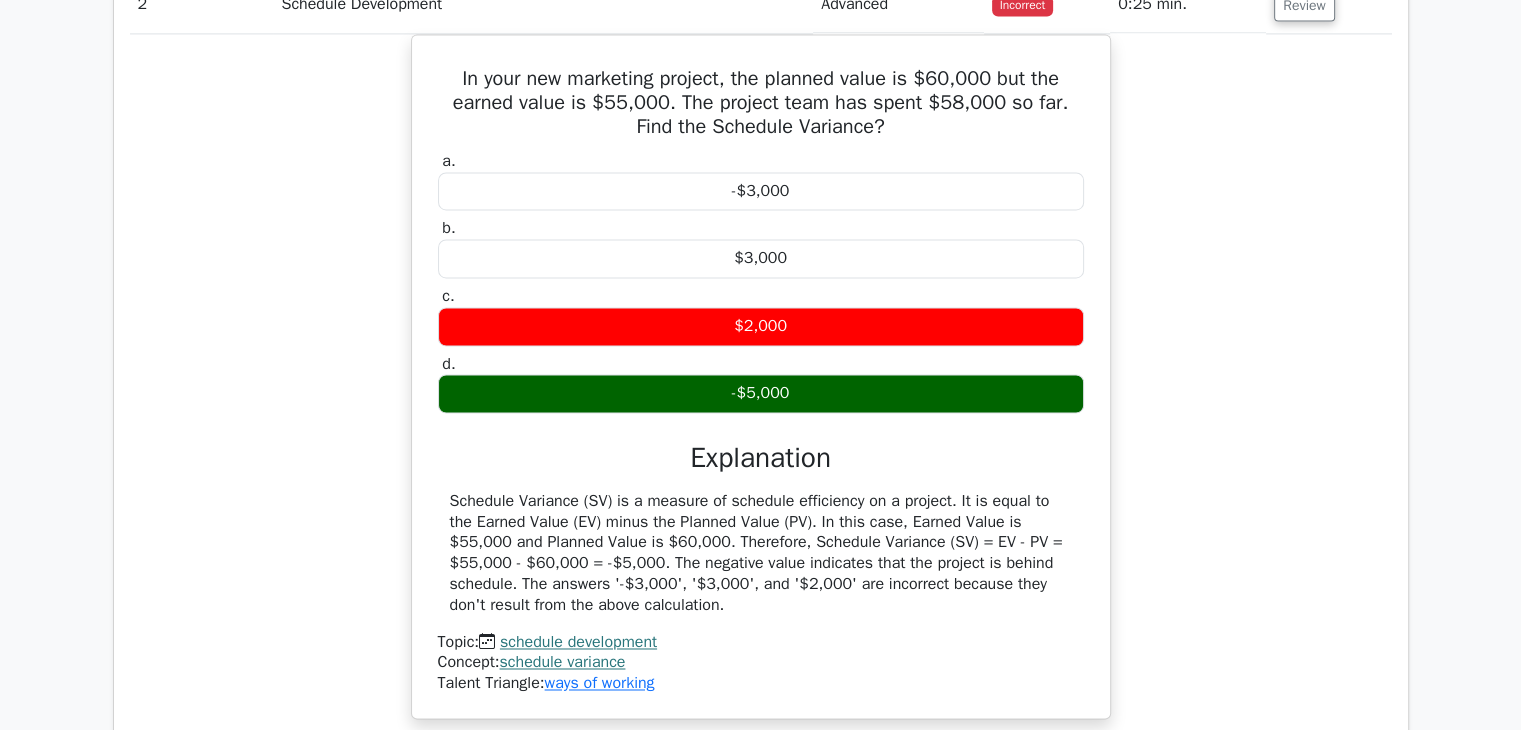 click on "In your new marketing project, the planned value is $60,000 but the earned value is $55,000. The project team has spent $58,000 so far. Find the Schedule Variance?
a.
-$3,000
b." at bounding box center [761, 388] 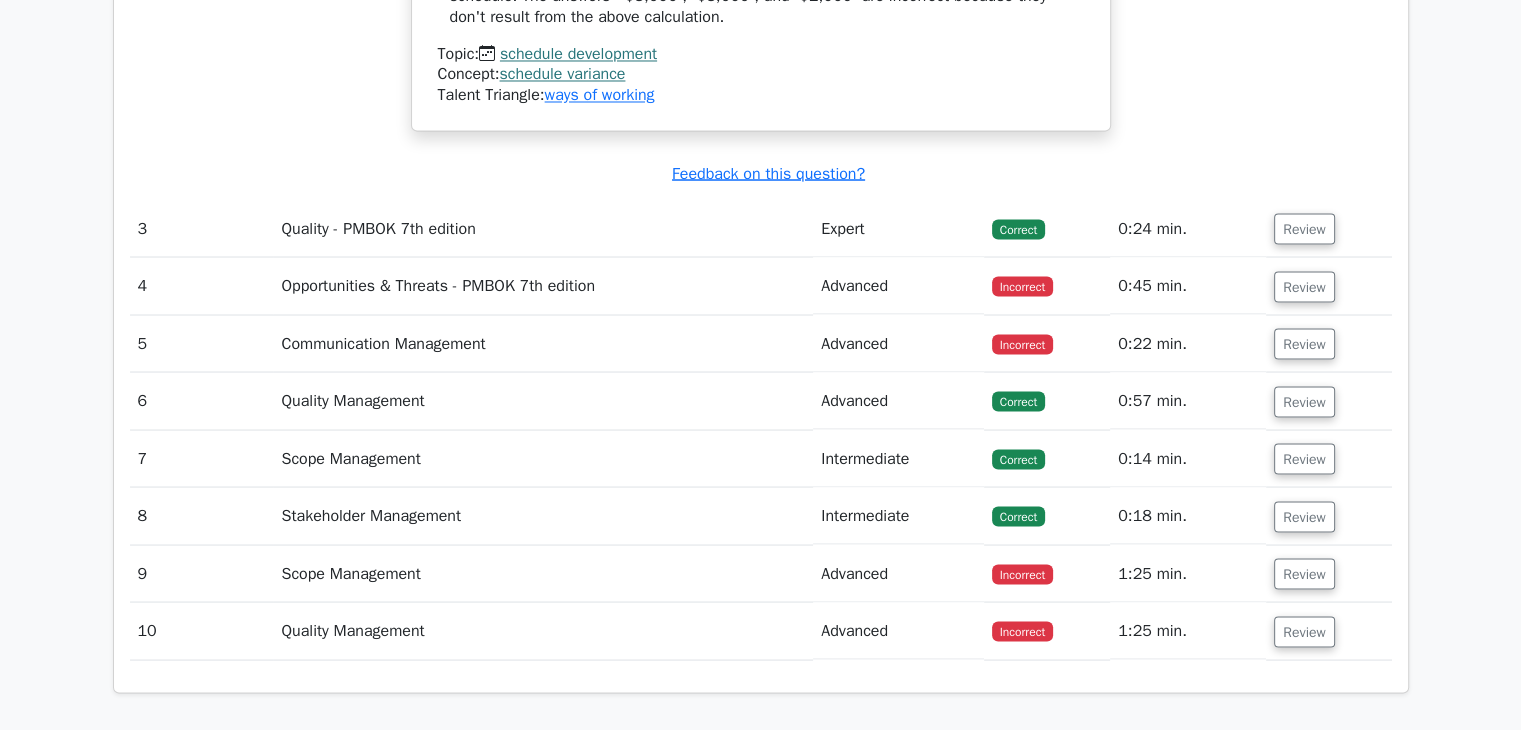 scroll, scrollTop: 3660, scrollLeft: 0, axis: vertical 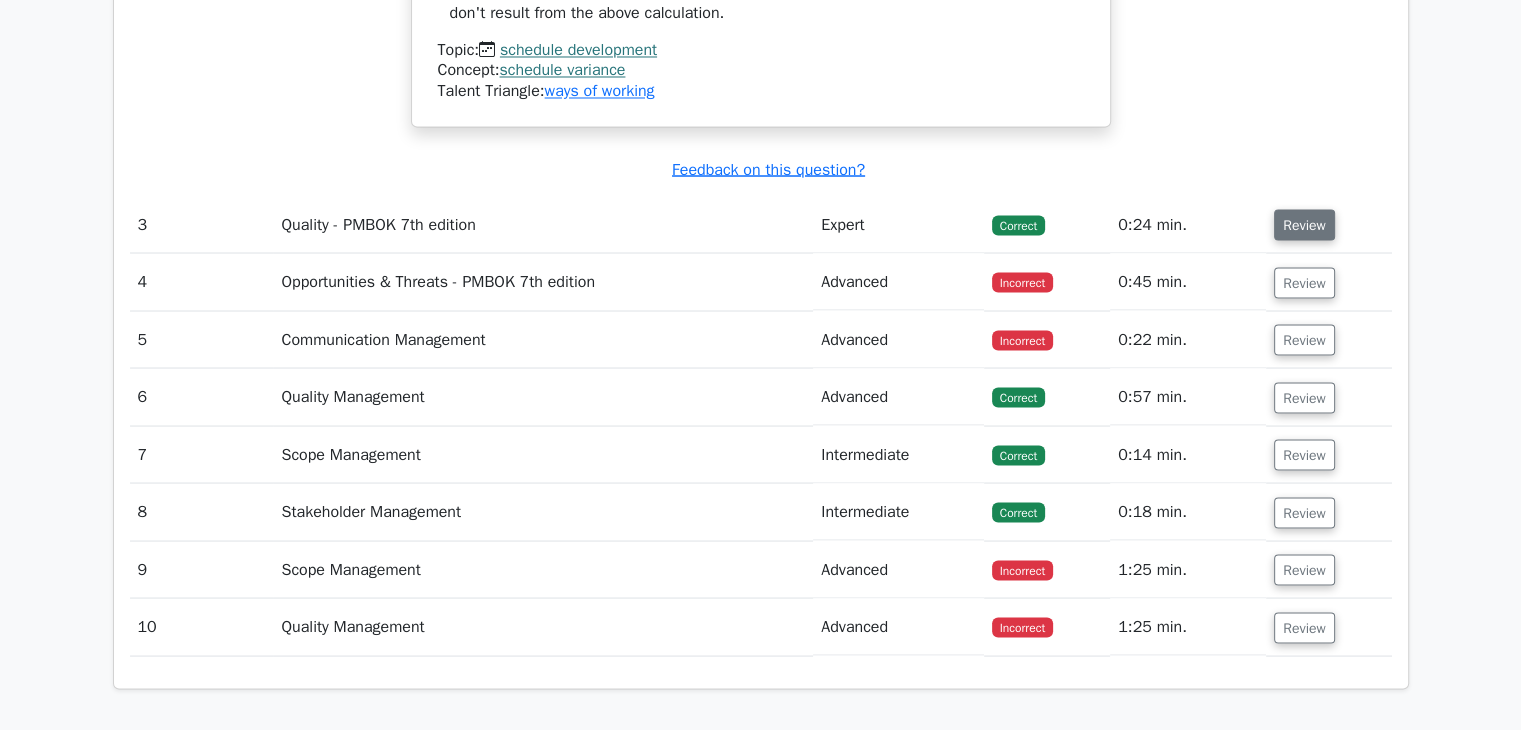 click on "Review" at bounding box center [1304, 224] 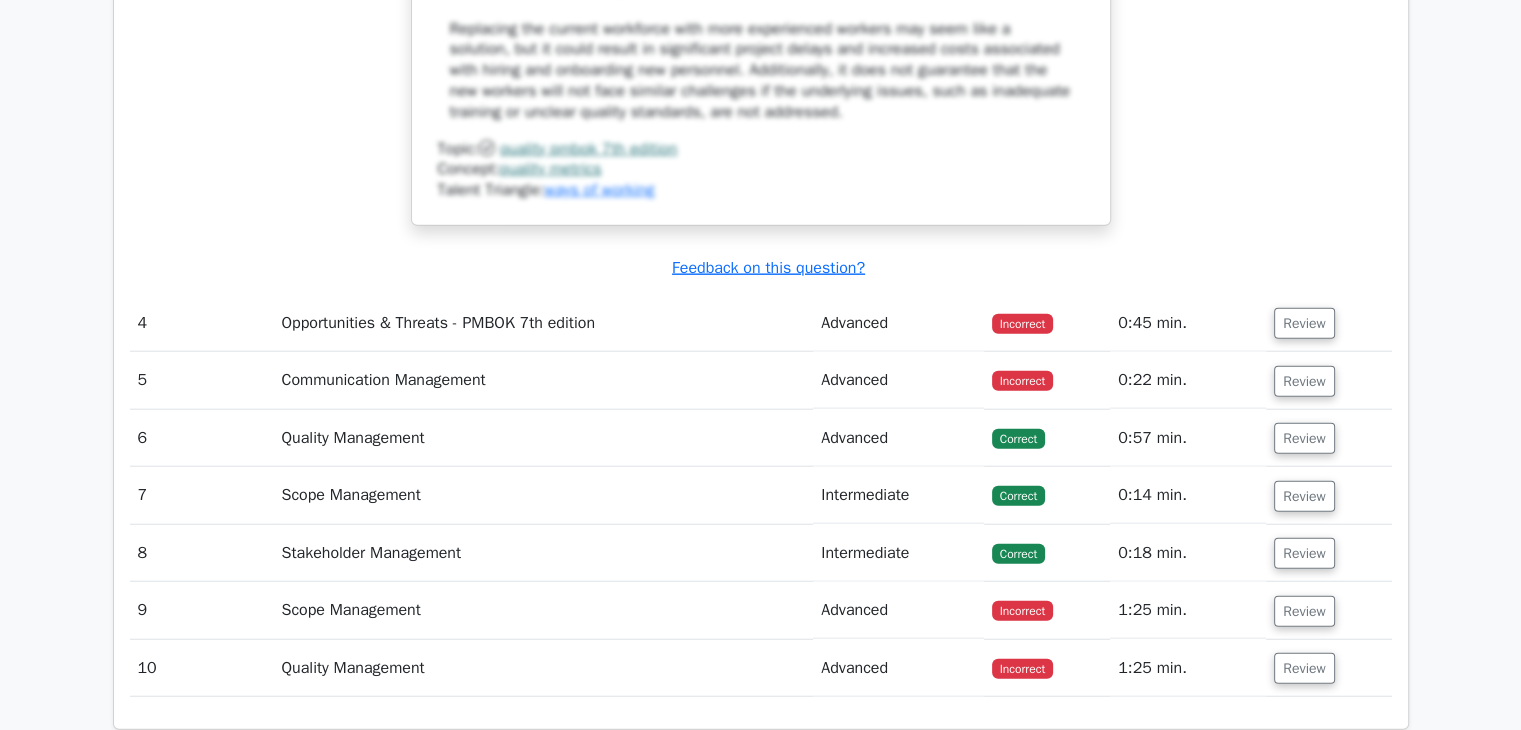 scroll, scrollTop: 4867, scrollLeft: 0, axis: vertical 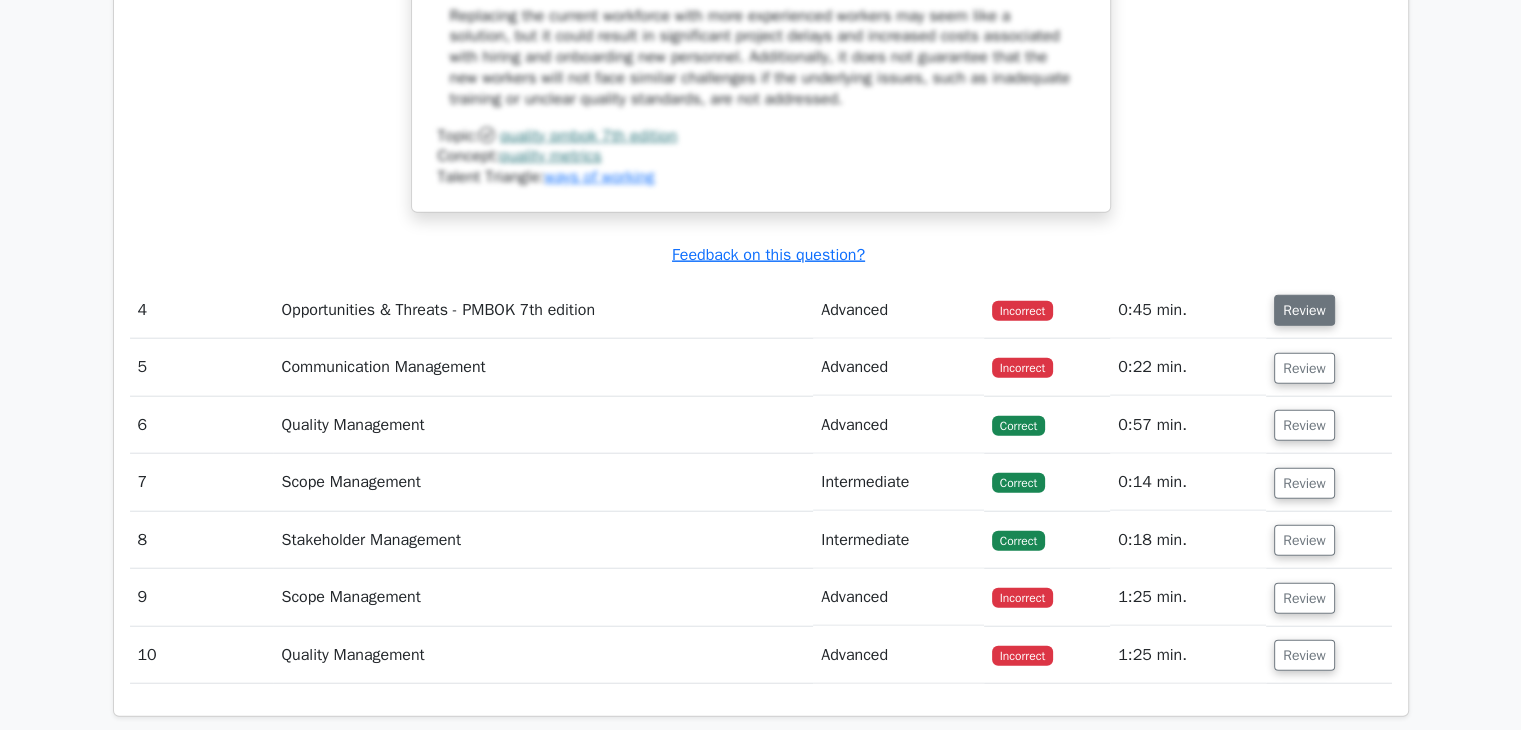 click on "Review" at bounding box center [1304, 310] 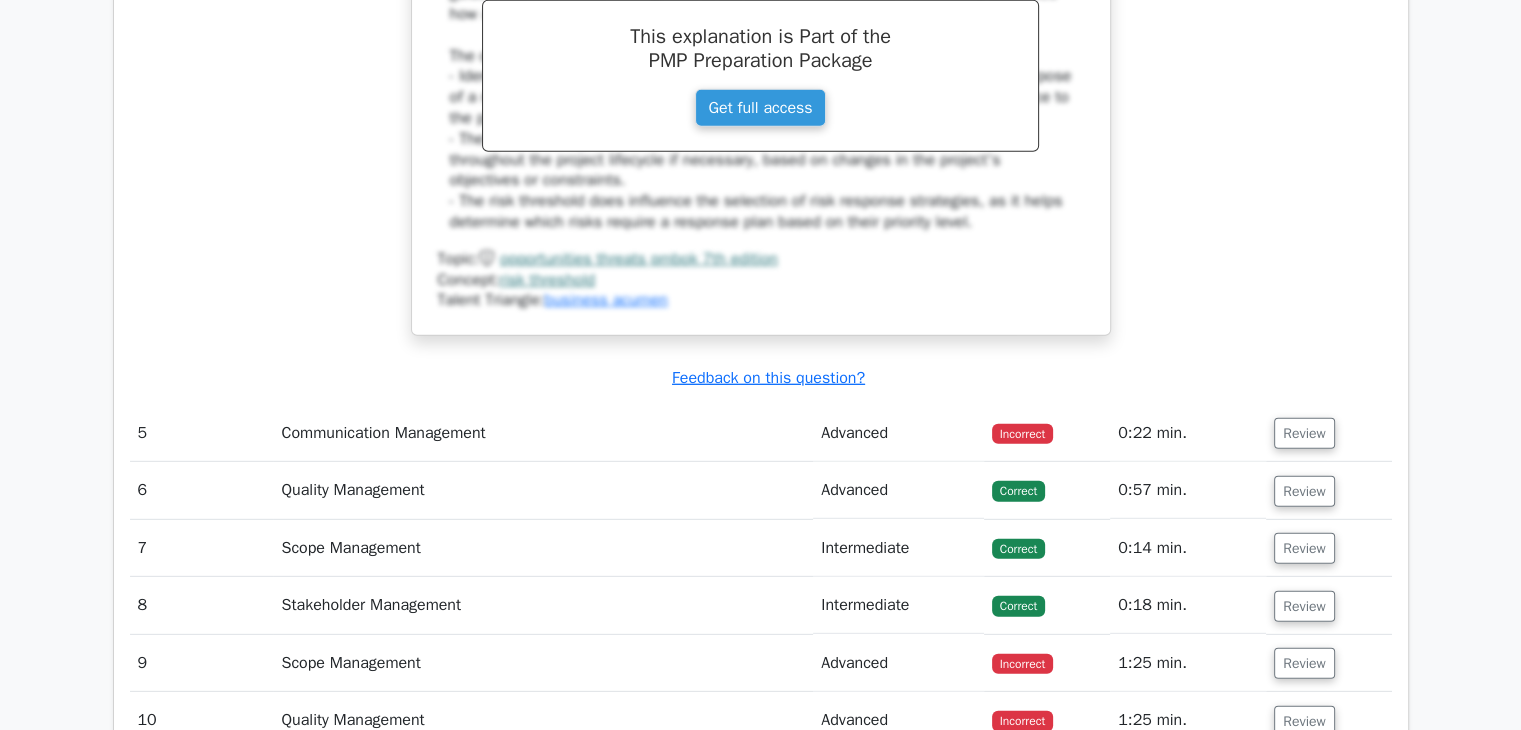 scroll, scrollTop: 5782, scrollLeft: 0, axis: vertical 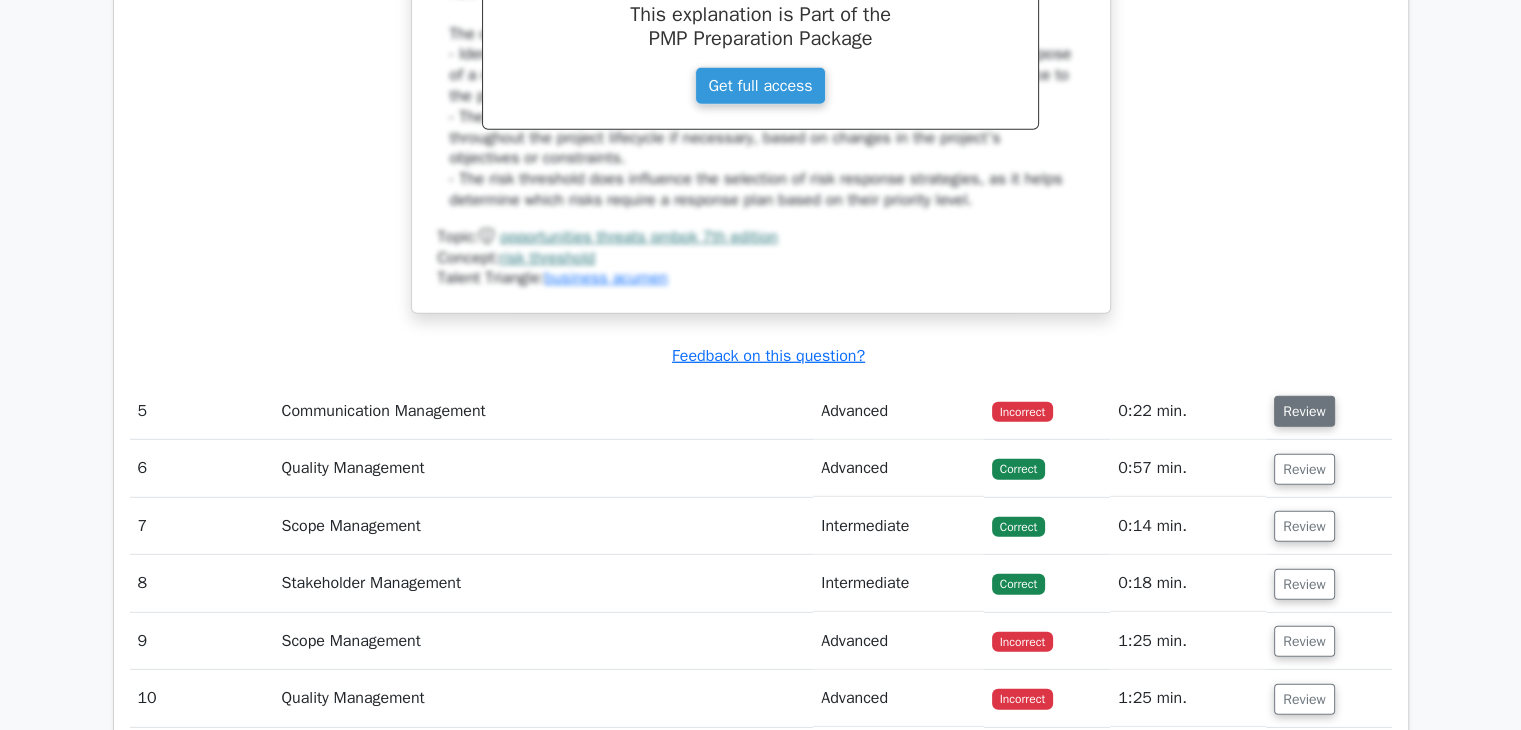 click on "Review" at bounding box center (1304, 411) 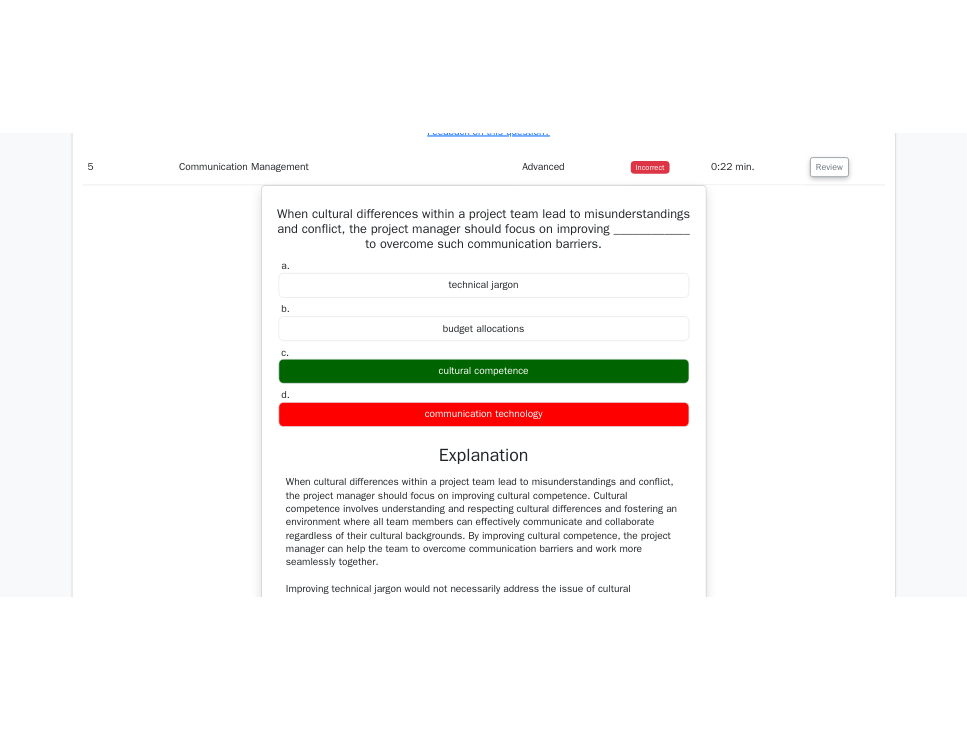 scroll, scrollTop: 6140, scrollLeft: 0, axis: vertical 